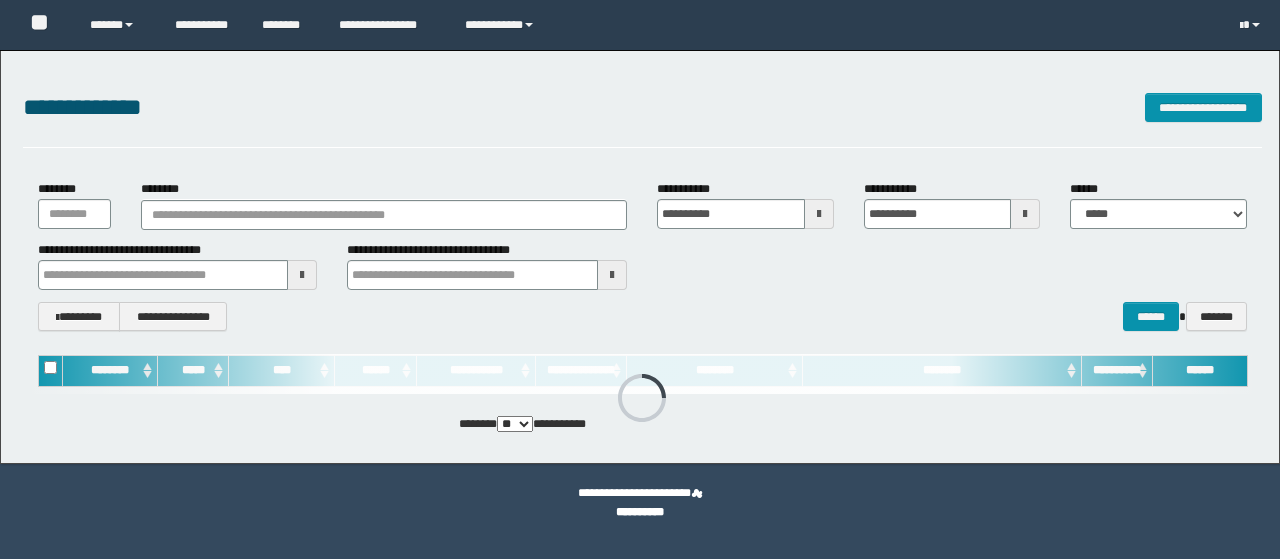 scroll, scrollTop: 0, scrollLeft: 0, axis: both 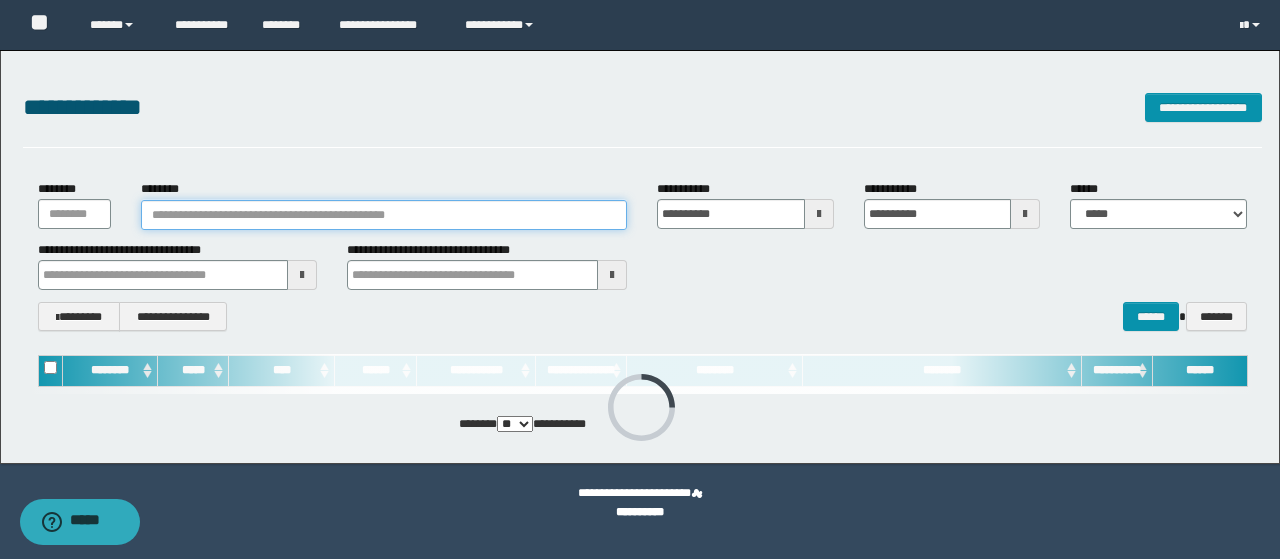 click on "********" at bounding box center (384, 215) 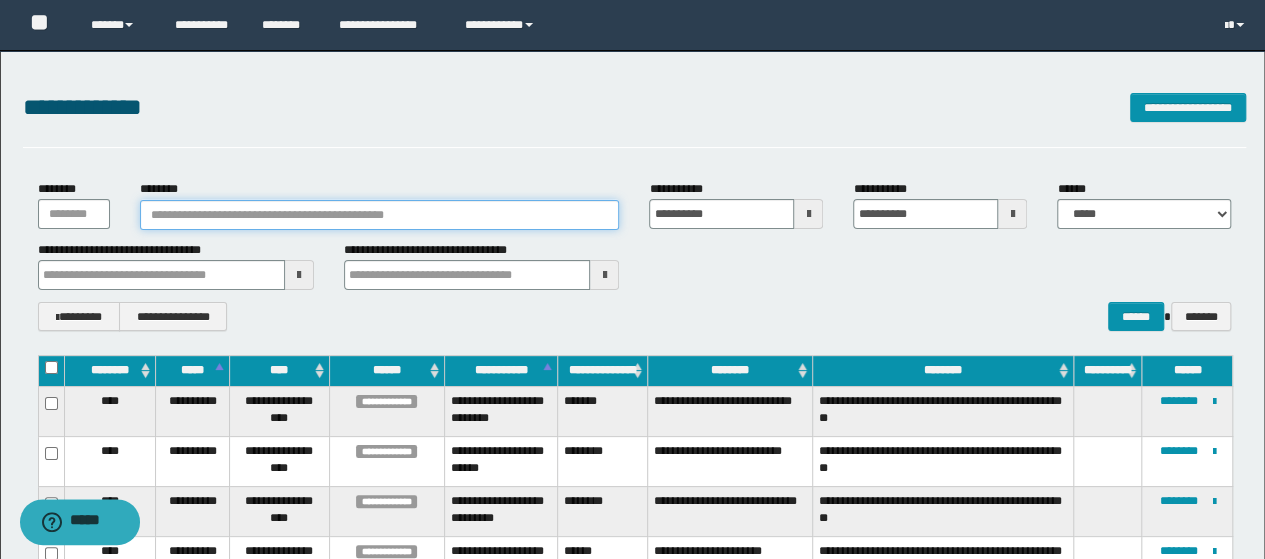 paste on "********" 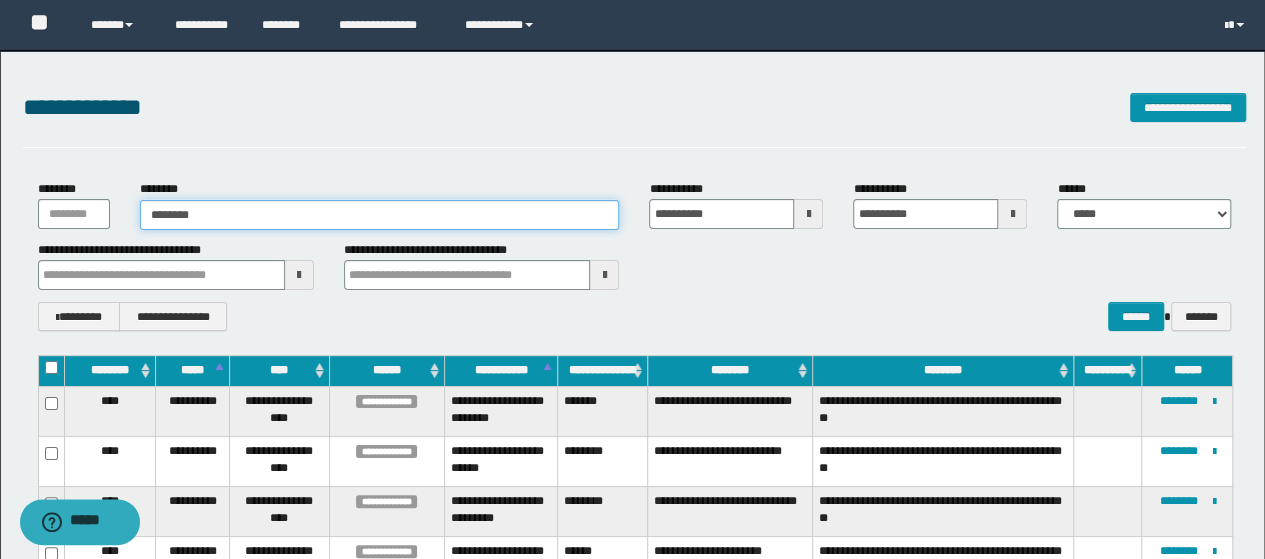 type on "********" 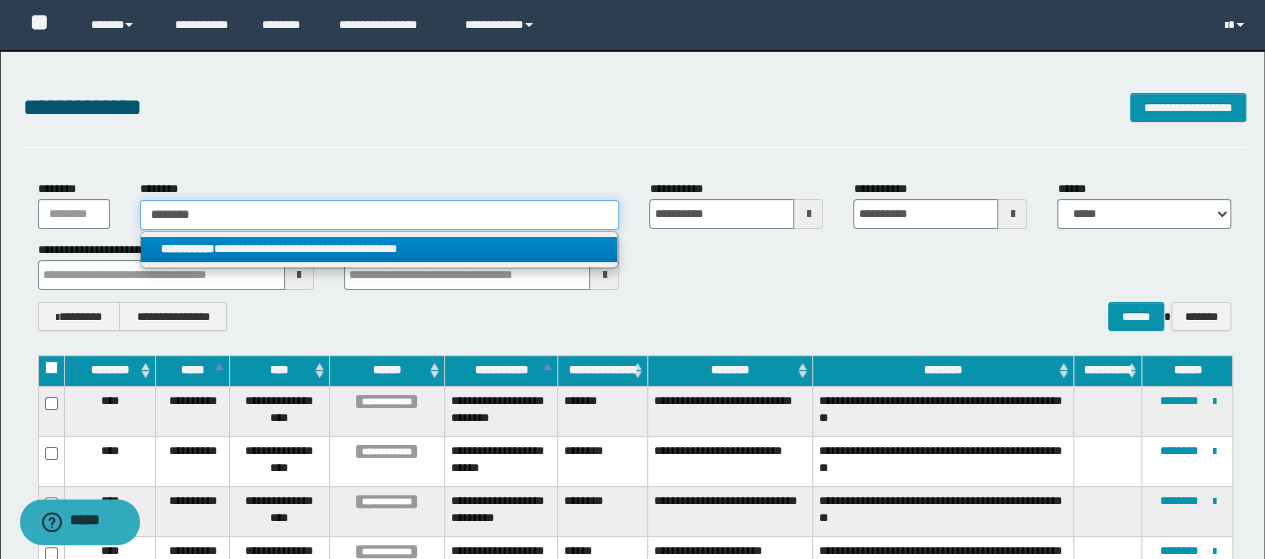 type on "********" 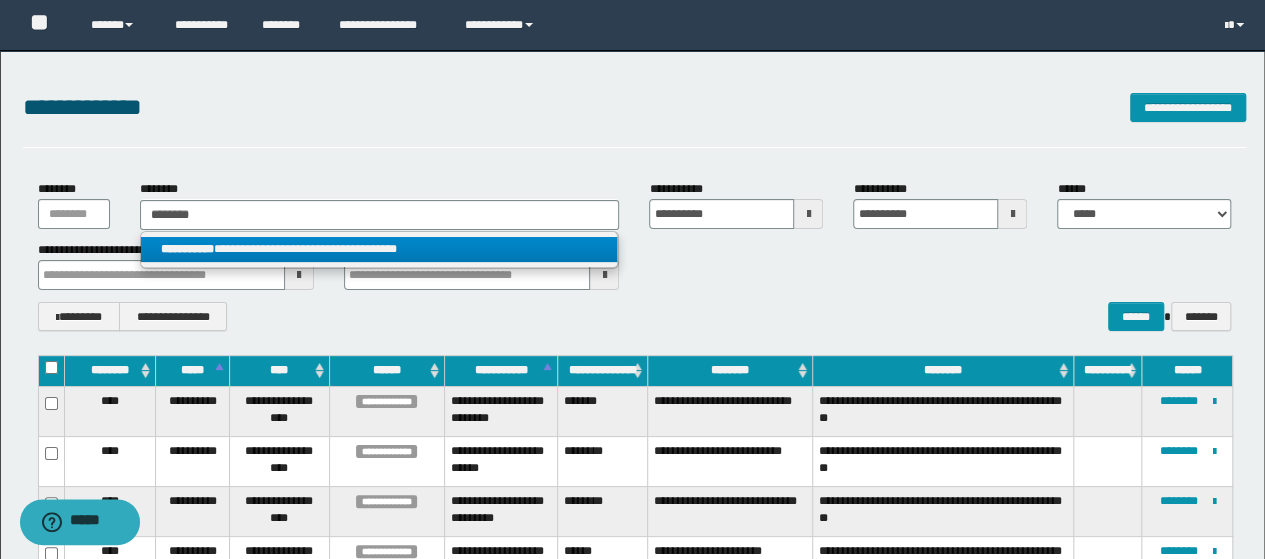 click on "**********" at bounding box center [379, 249] 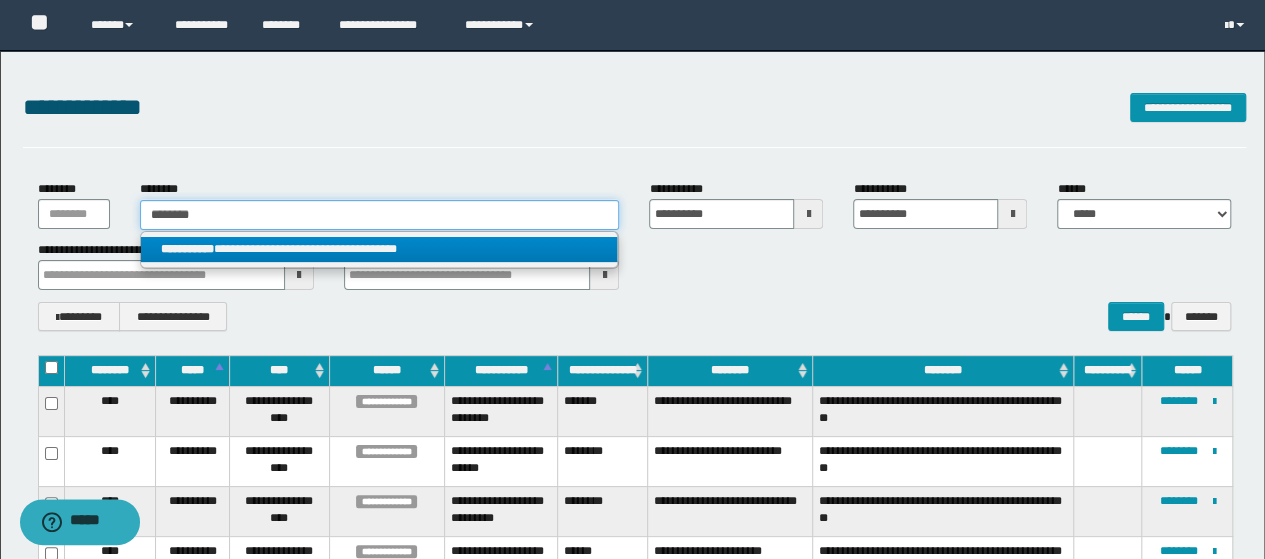 type 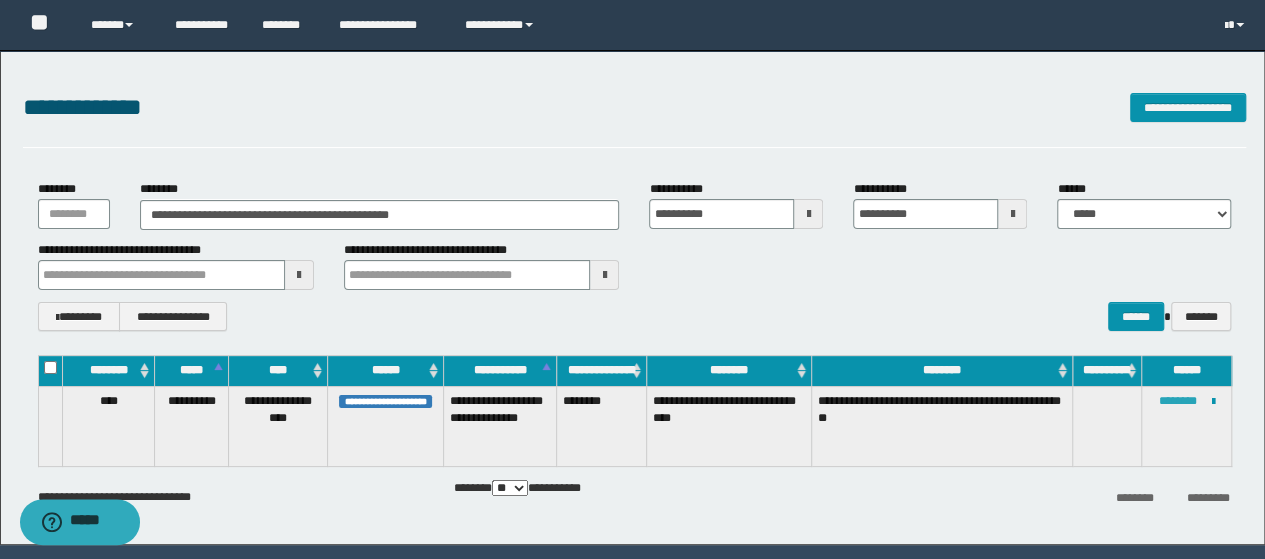 click on "********" at bounding box center (1177, 401) 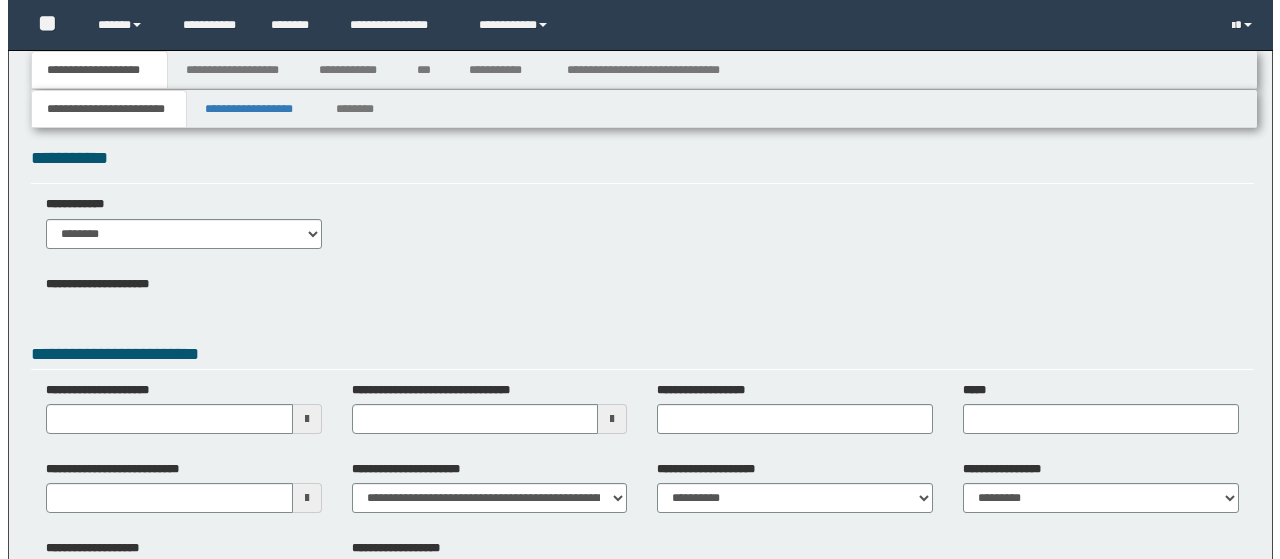 scroll, scrollTop: 0, scrollLeft: 0, axis: both 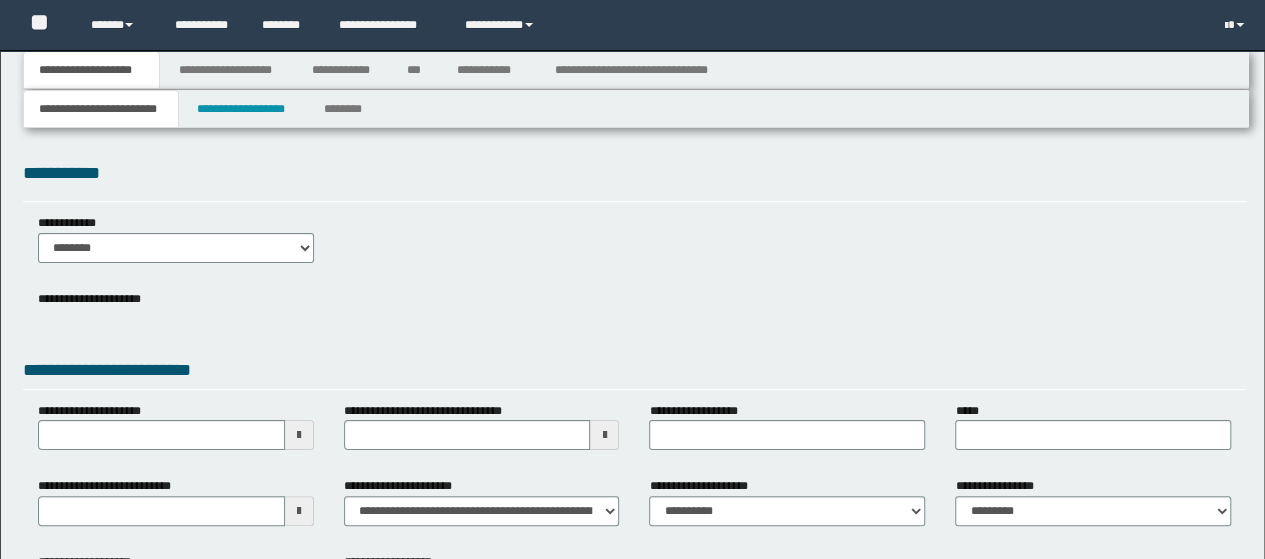 type 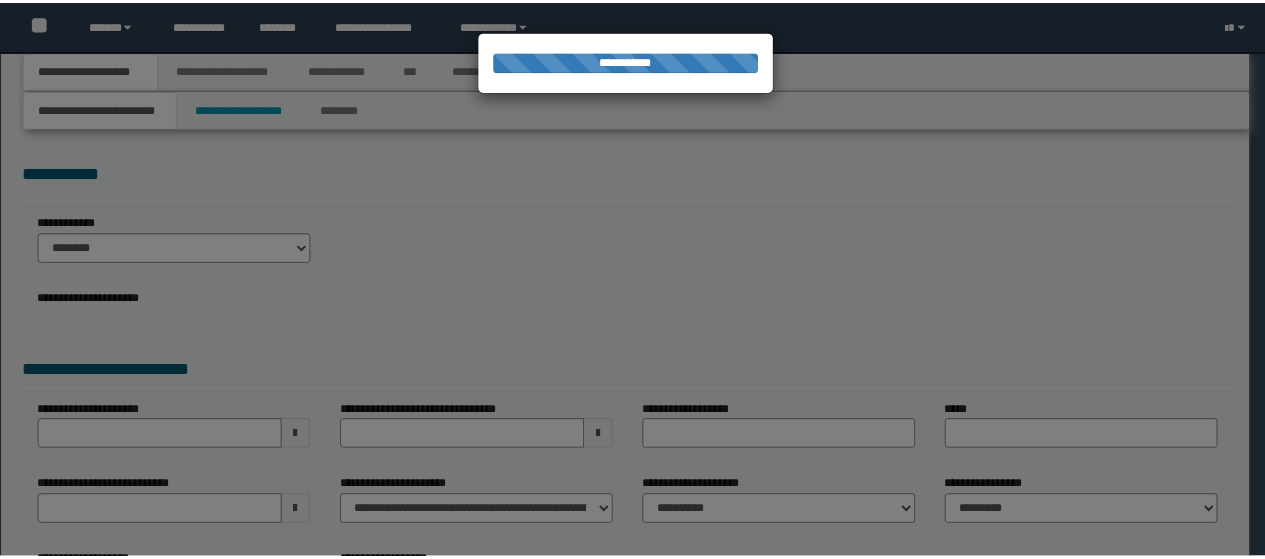 scroll, scrollTop: 0, scrollLeft: 0, axis: both 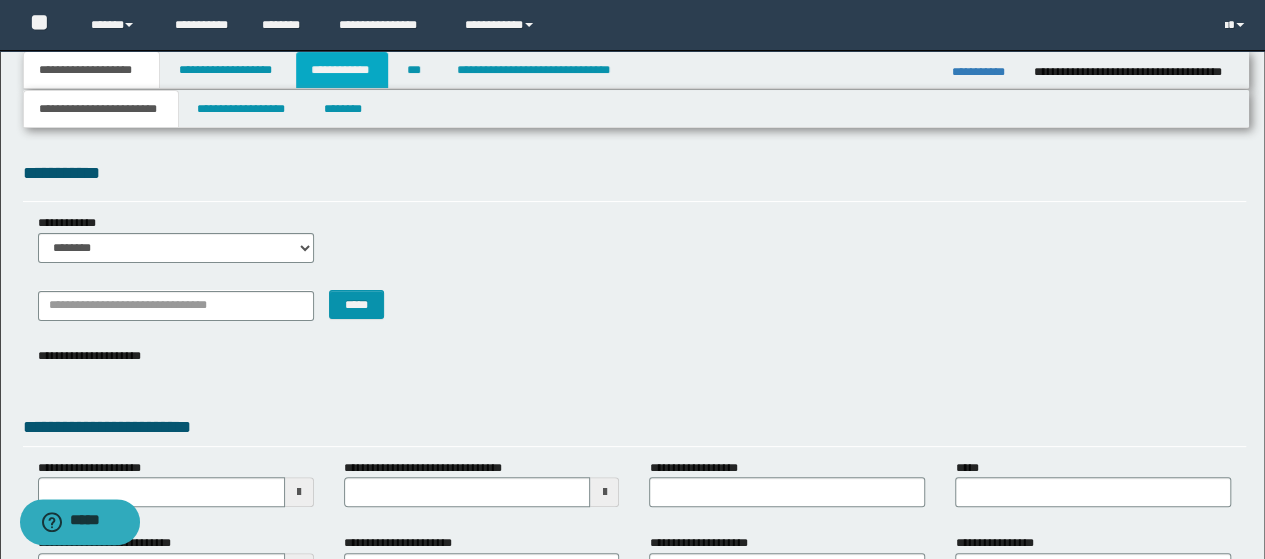 click on "**********" at bounding box center [342, 70] 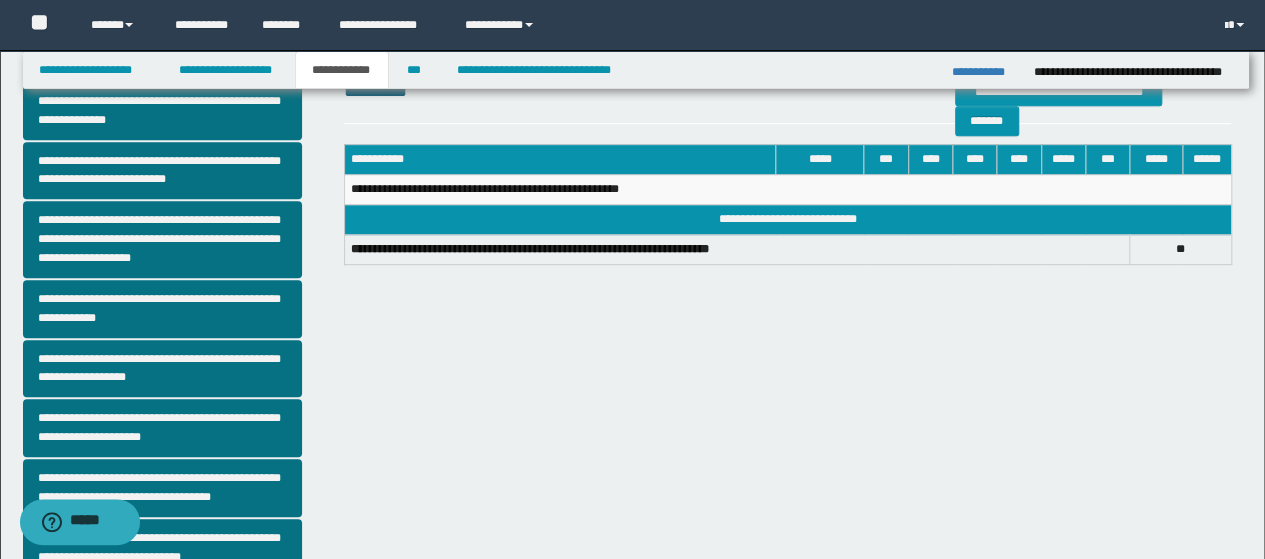 scroll, scrollTop: 589, scrollLeft: 0, axis: vertical 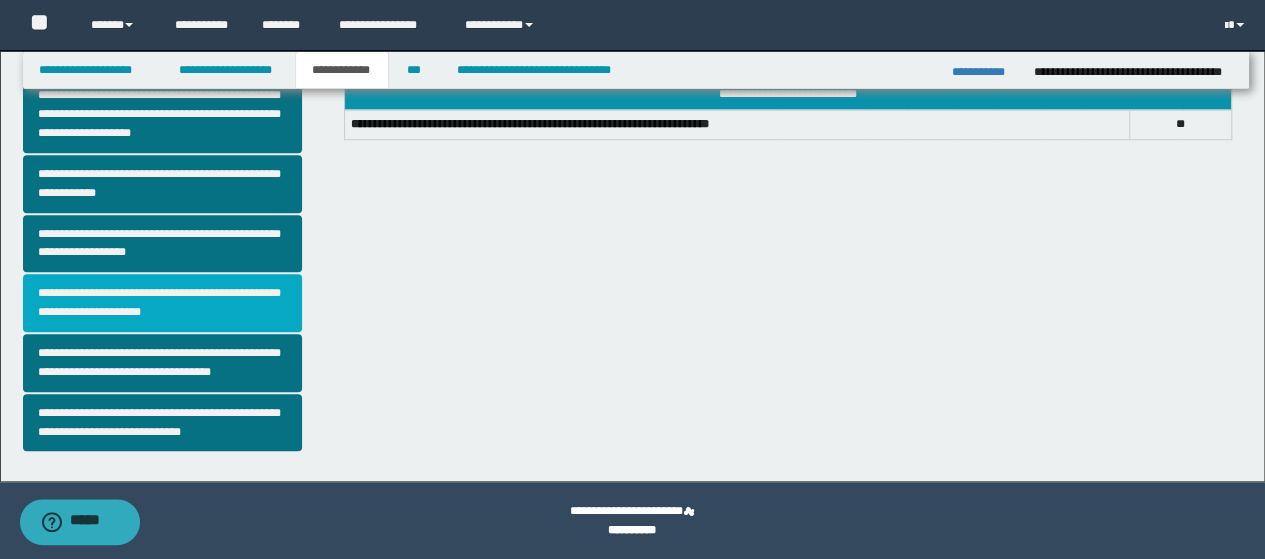 click on "**********" at bounding box center (162, 303) 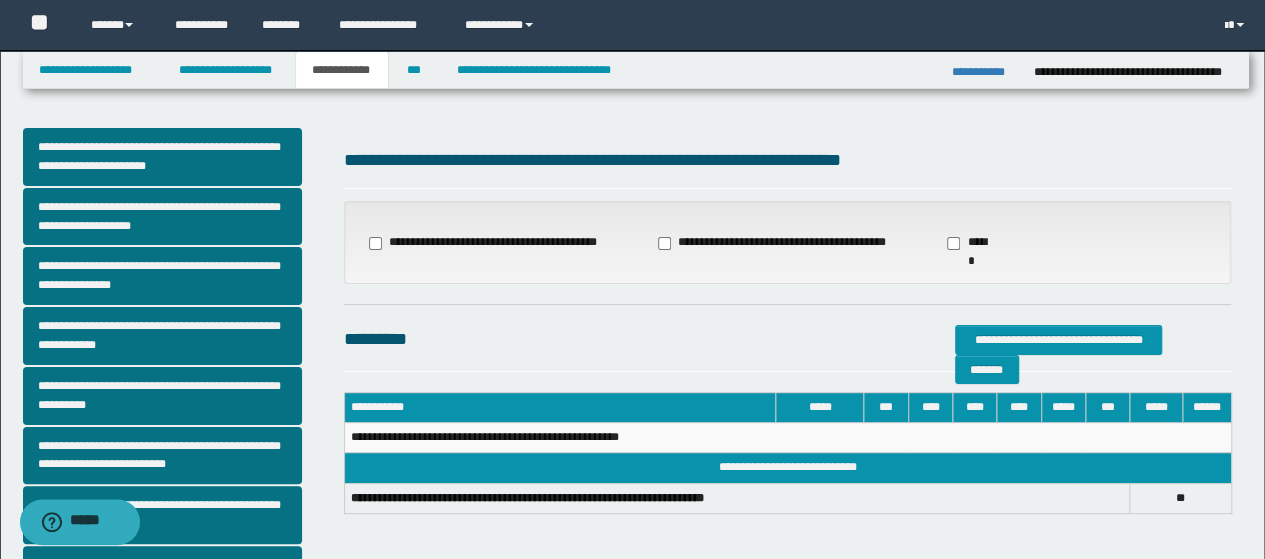 click on "**********" at bounding box center (487, 243) 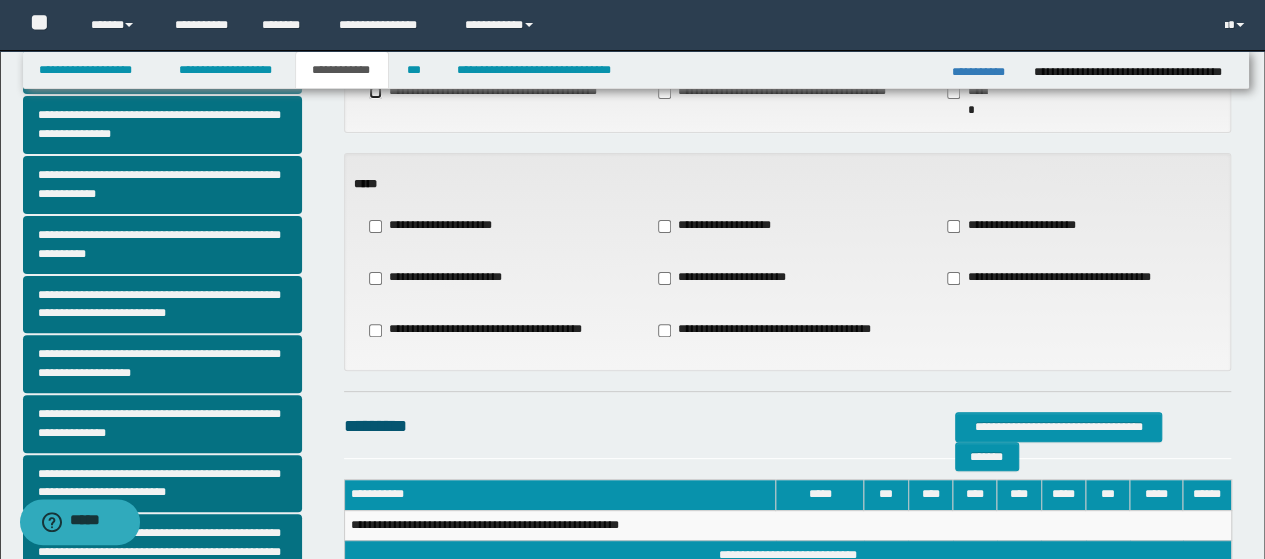 scroll, scrollTop: 153, scrollLeft: 0, axis: vertical 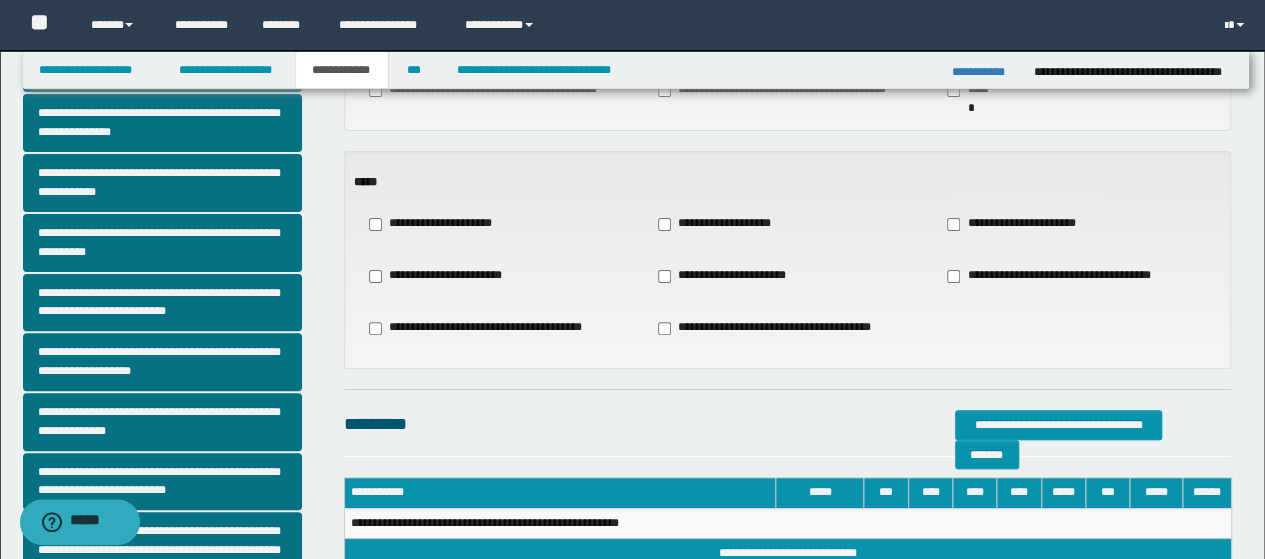 click on "**********" at bounding box center (722, 224) 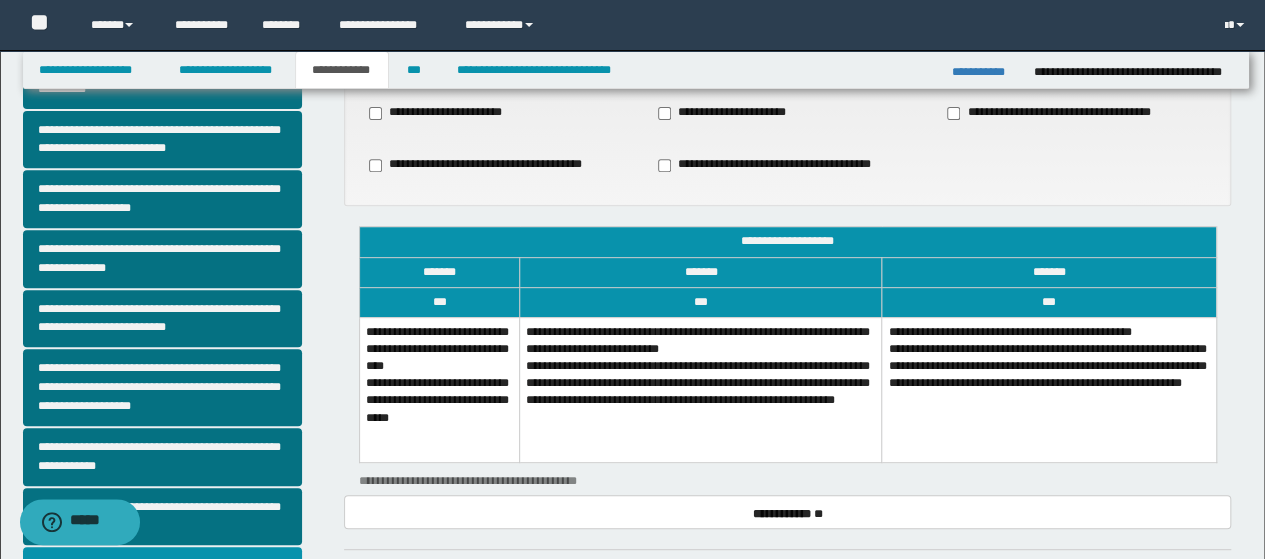 scroll, scrollTop: 318, scrollLeft: 0, axis: vertical 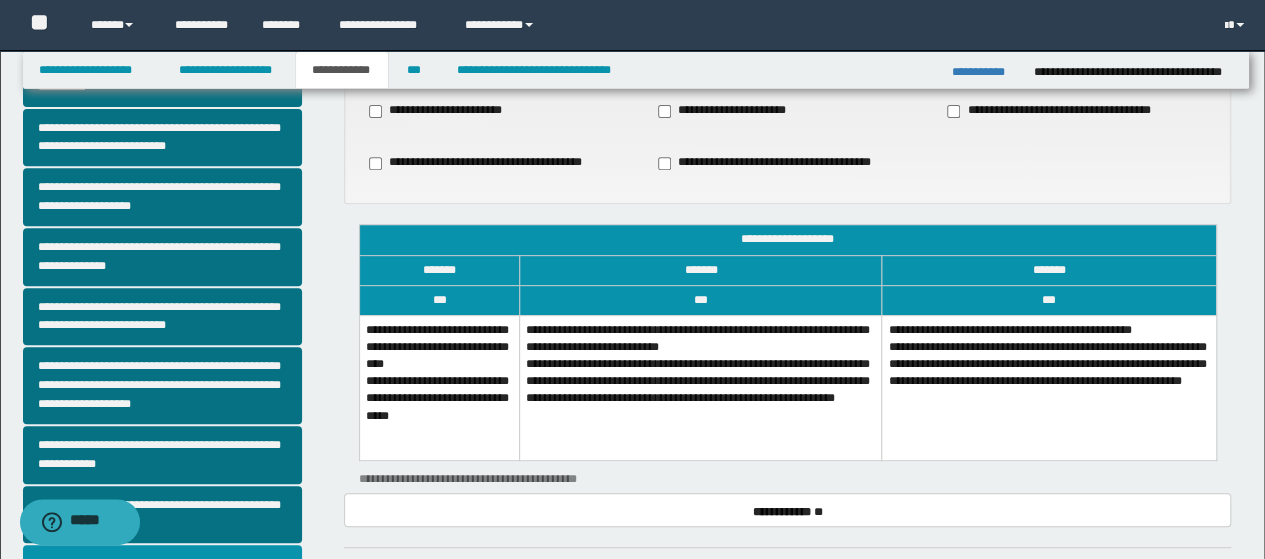 click on "**********" at bounding box center [701, 388] 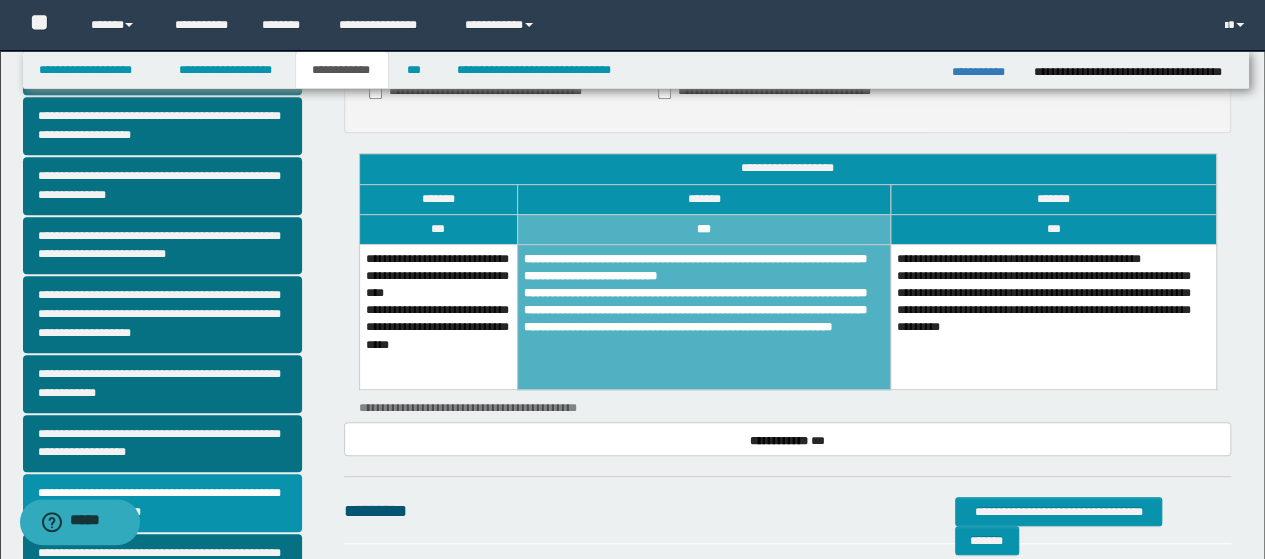 scroll, scrollTop: 390, scrollLeft: 0, axis: vertical 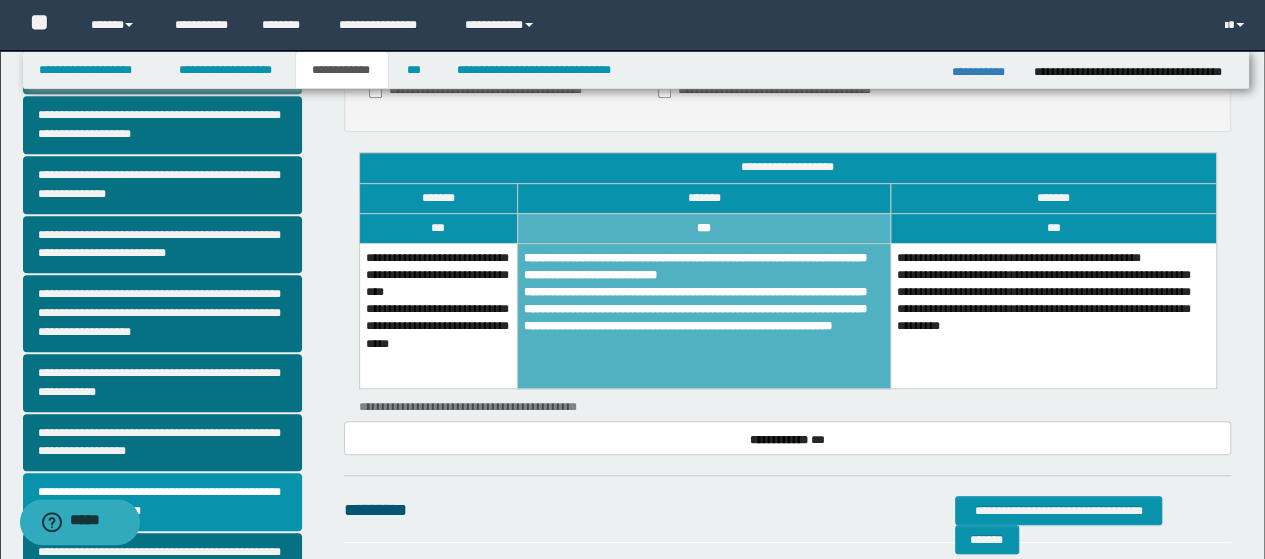 click on "**********" at bounding box center [1053, 316] 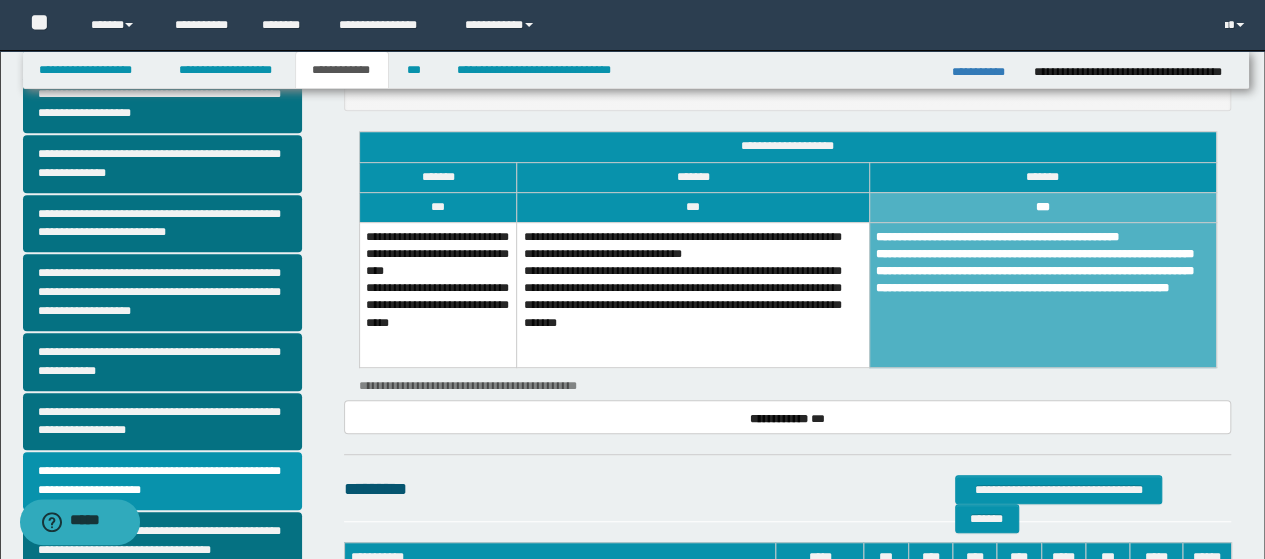 scroll, scrollTop: 423, scrollLeft: 0, axis: vertical 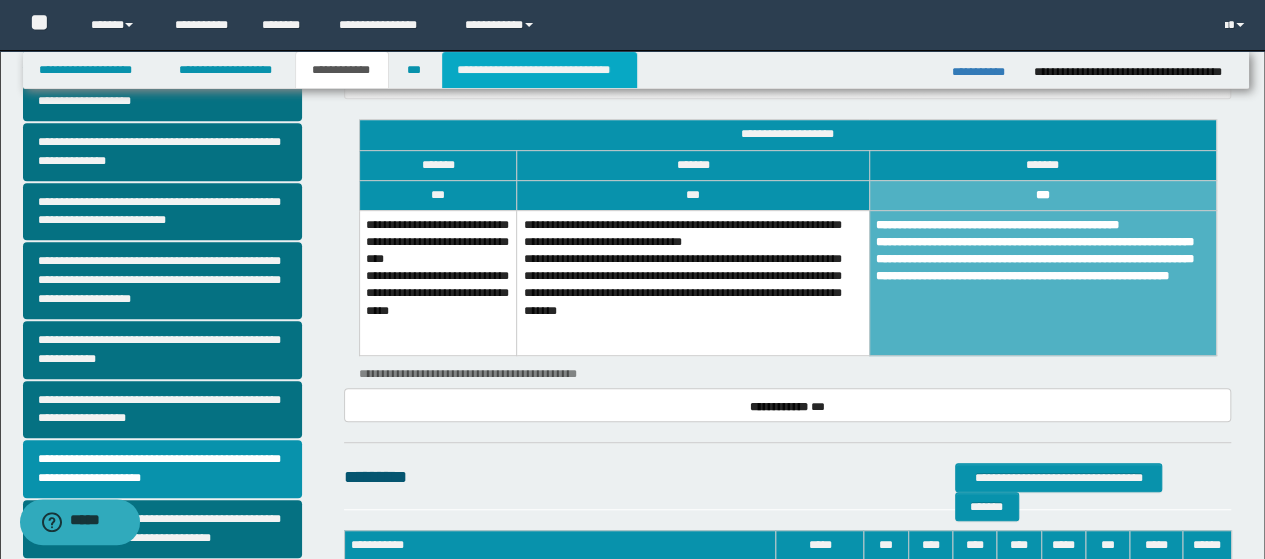 click on "**********" at bounding box center (539, 70) 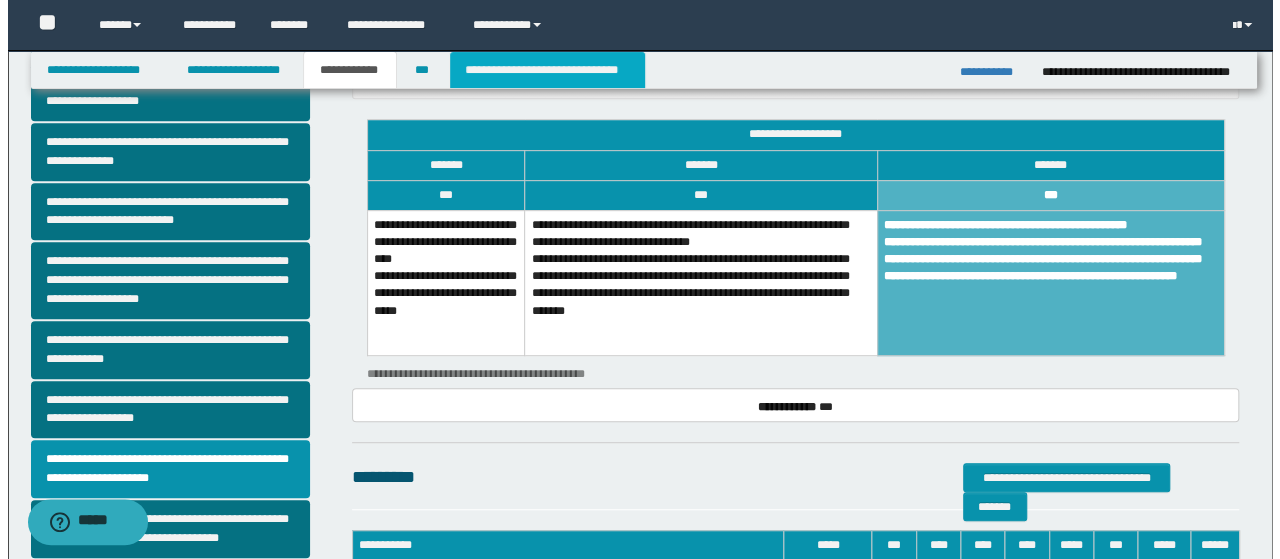 scroll, scrollTop: 0, scrollLeft: 0, axis: both 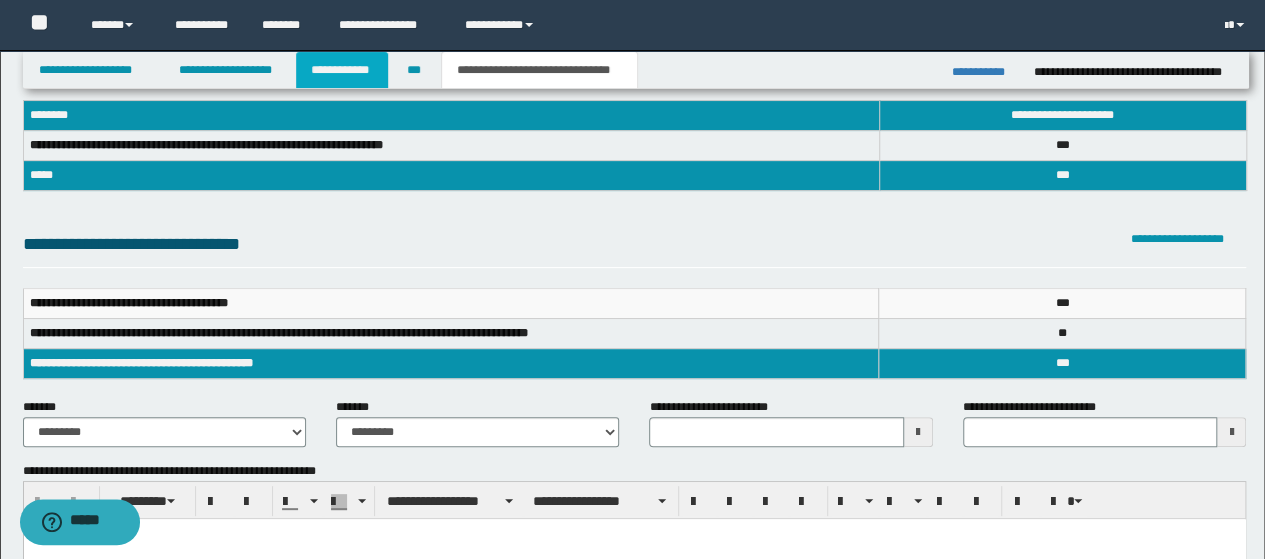 click on "**********" at bounding box center [342, 70] 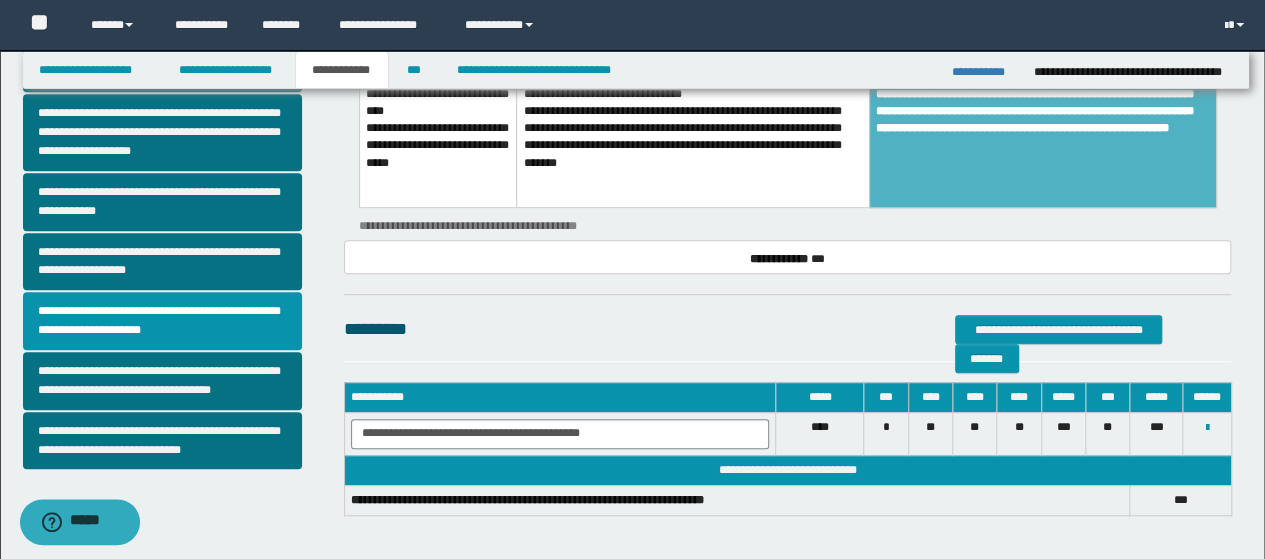 scroll, scrollTop: 572, scrollLeft: 0, axis: vertical 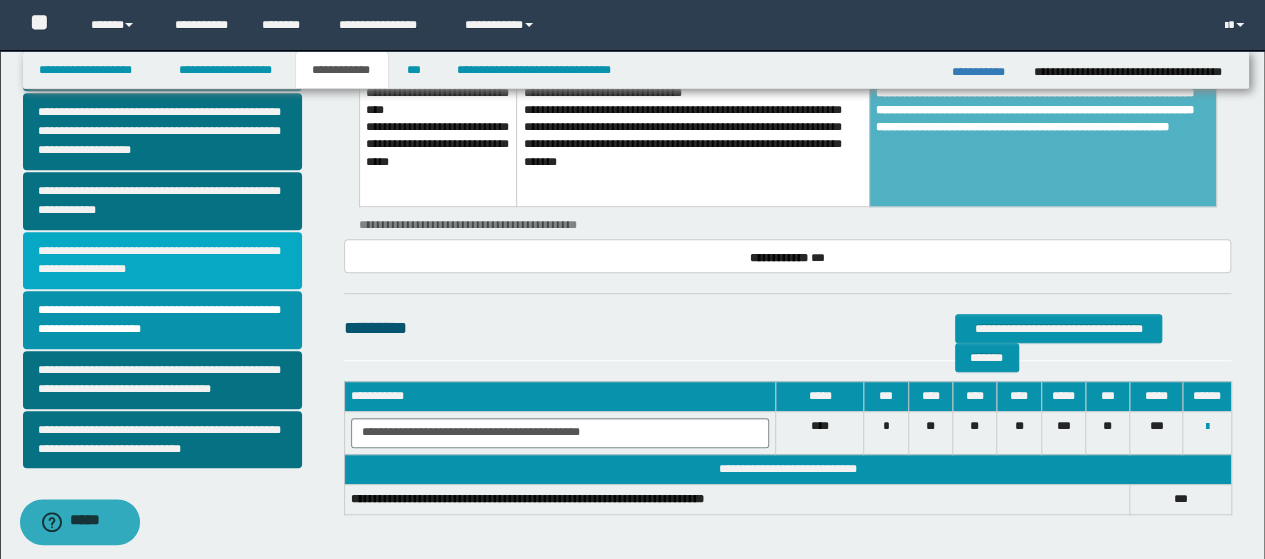 click on "**********" at bounding box center [162, 261] 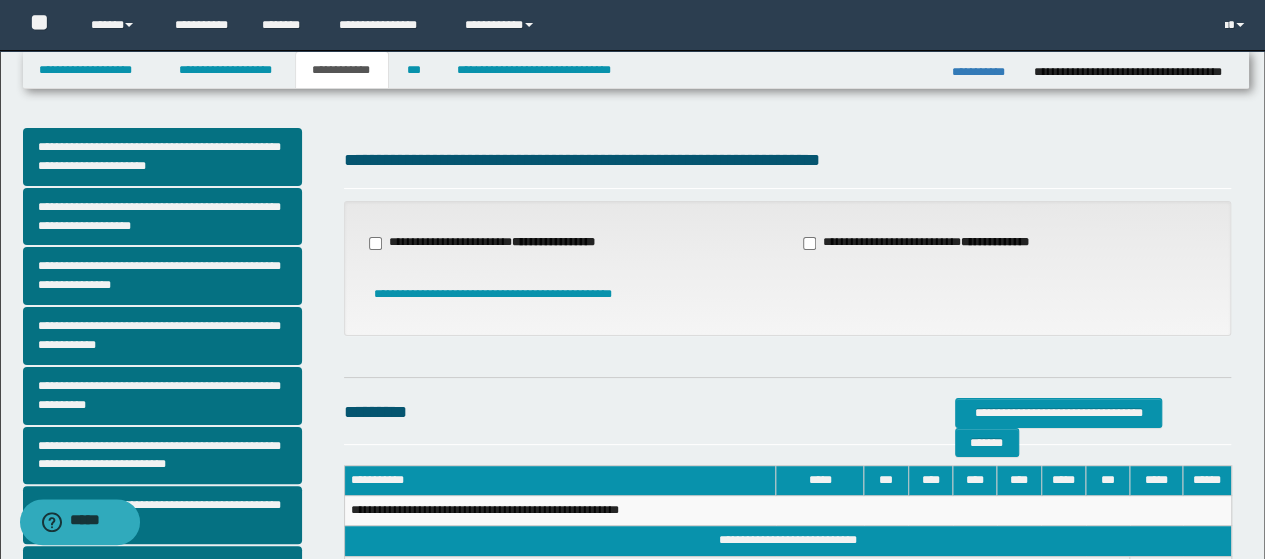 click on "**********" at bounding box center (494, 243) 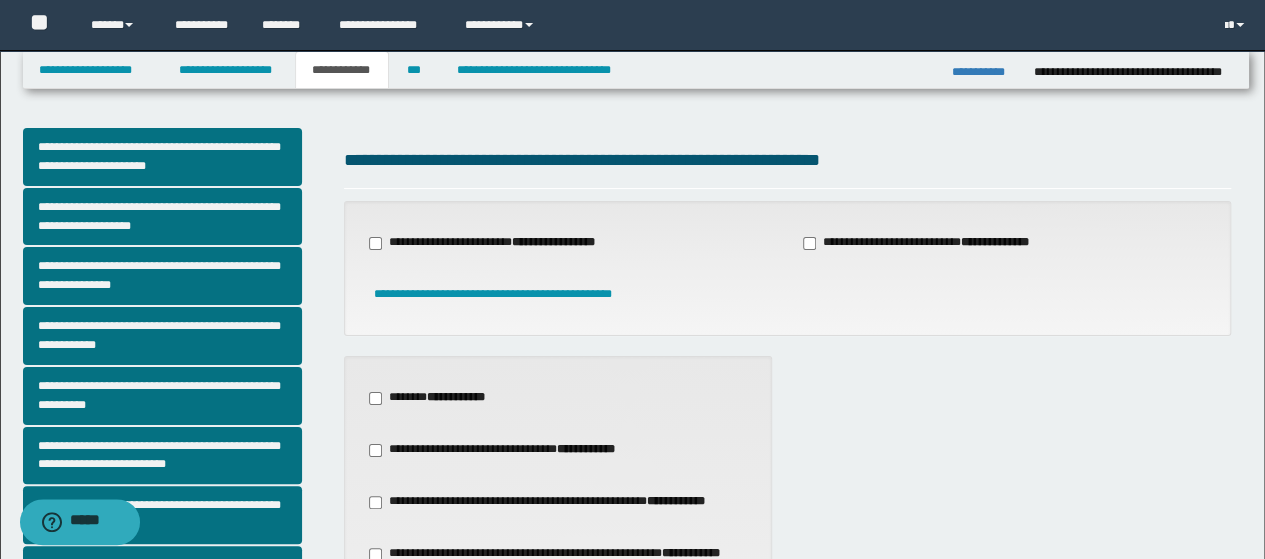 click on "**********" at bounding box center [494, 243] 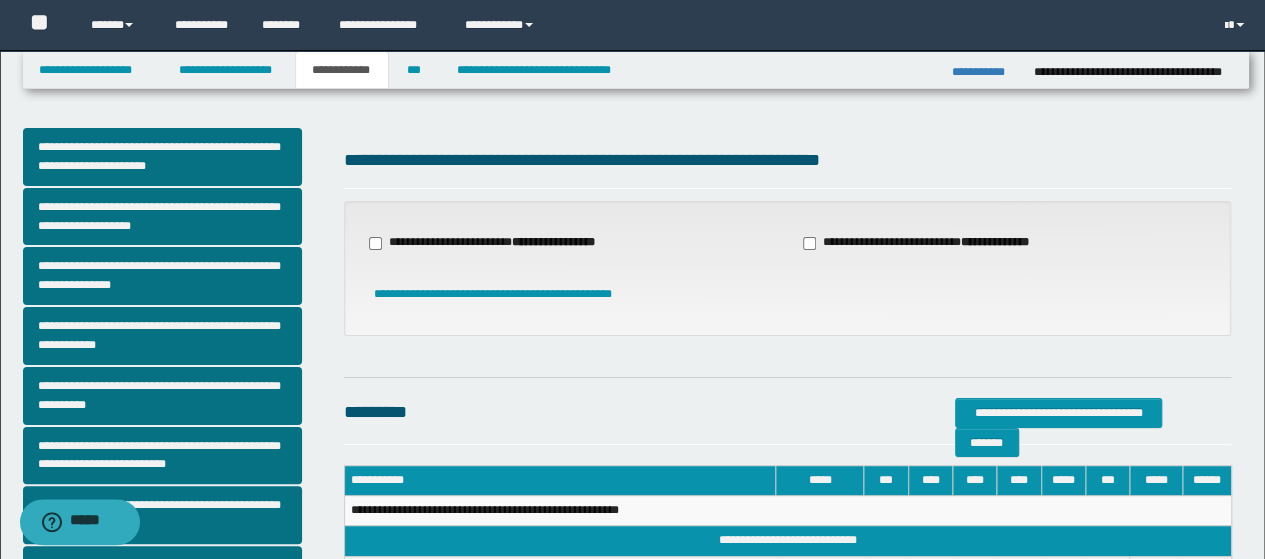 click on "**********" at bounding box center [494, 243] 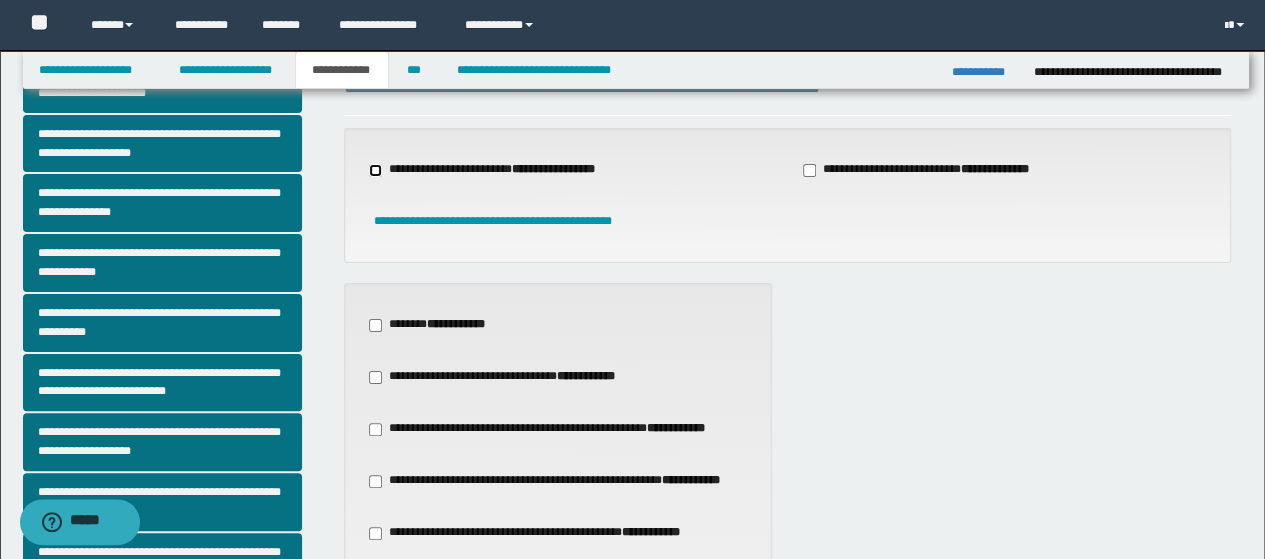 scroll, scrollTop: 78, scrollLeft: 0, axis: vertical 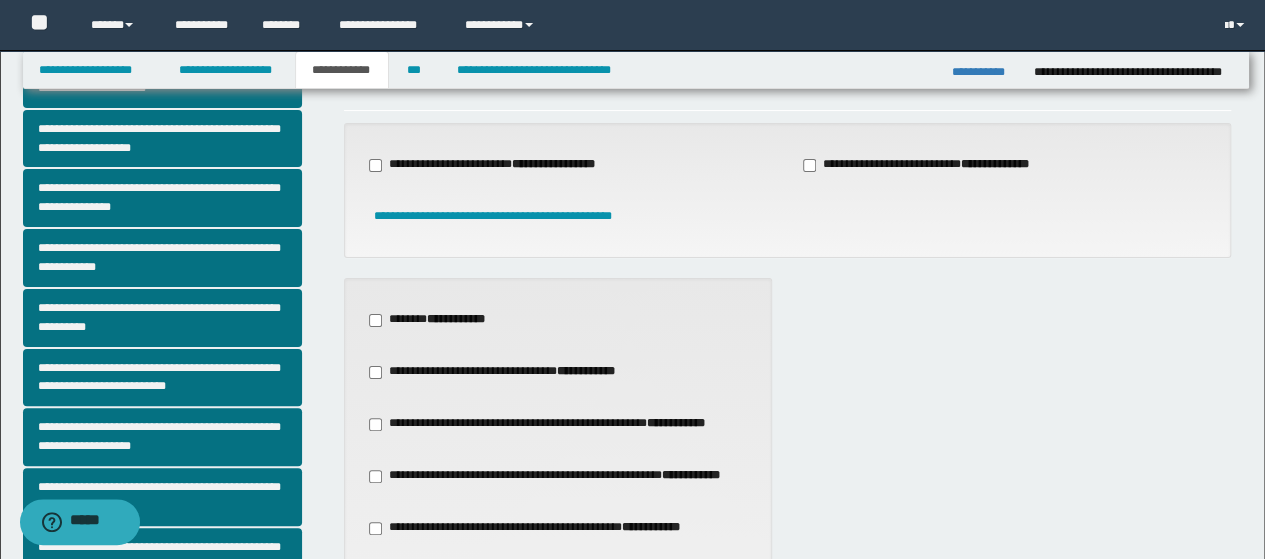 click on "**********" at bounding box center (435, 320) 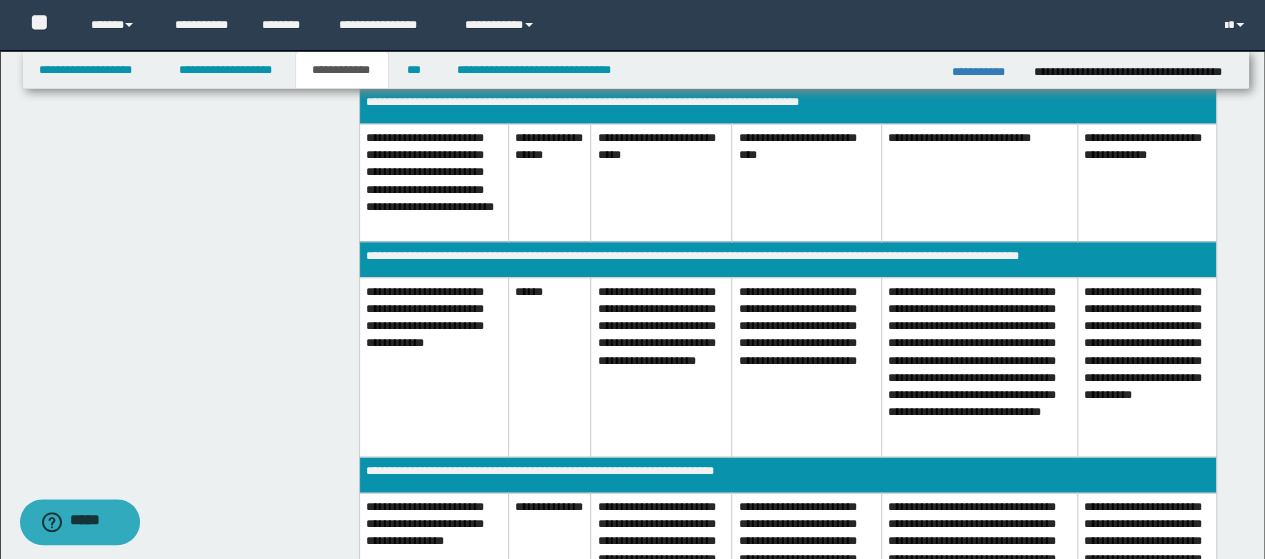 scroll, scrollTop: 1225, scrollLeft: 0, axis: vertical 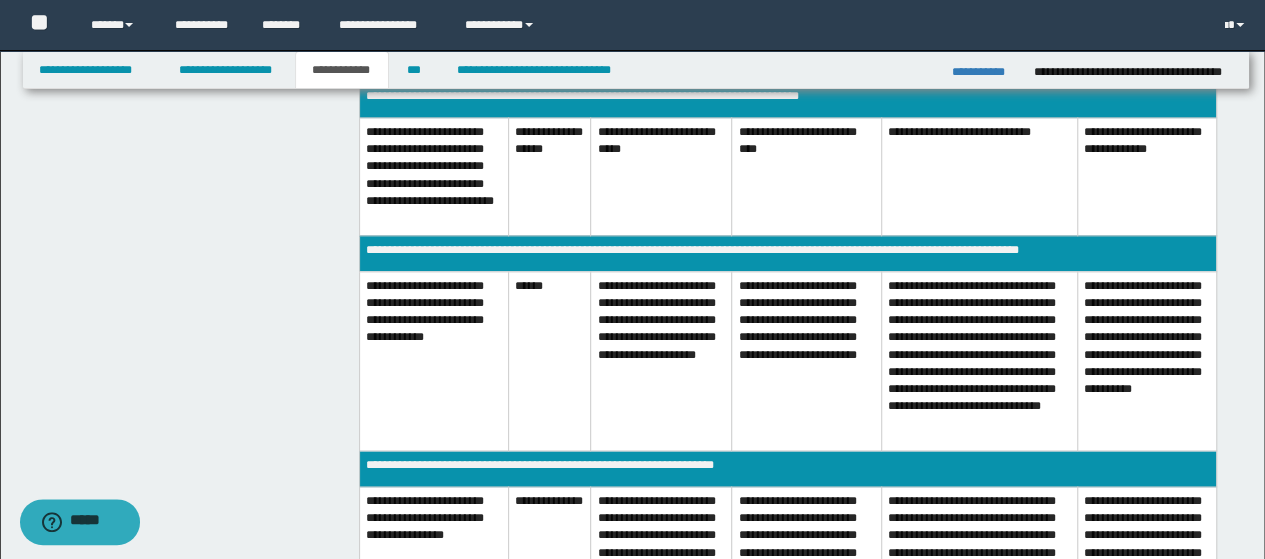 drag, startPoint x: 672, startPoint y: 319, endPoint x: 677, endPoint y: 339, distance: 20.615528 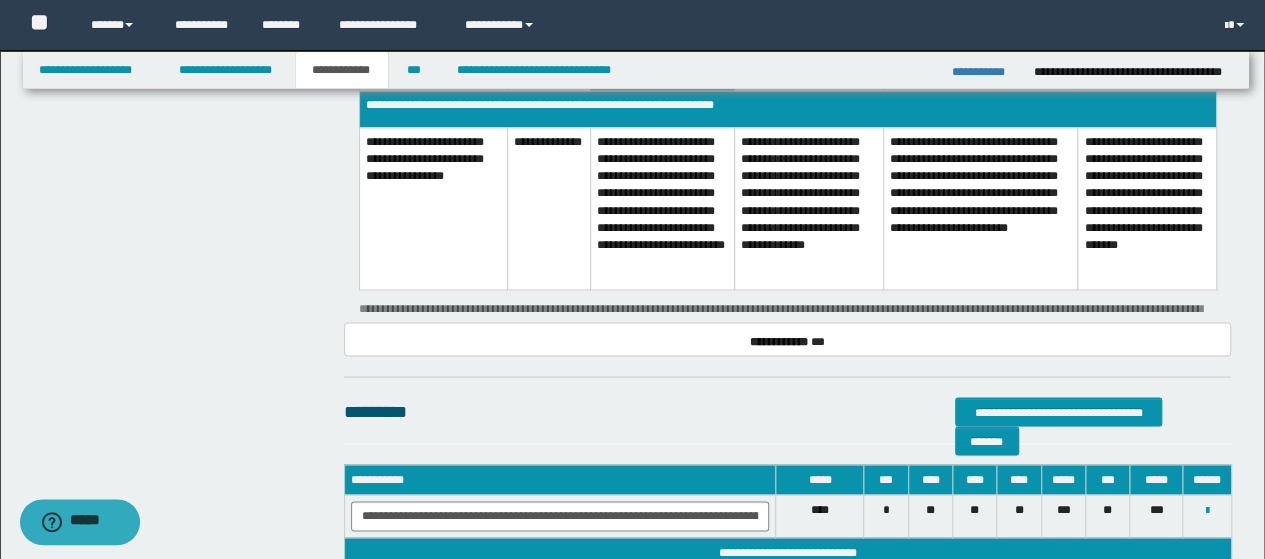 scroll, scrollTop: 1766, scrollLeft: 0, axis: vertical 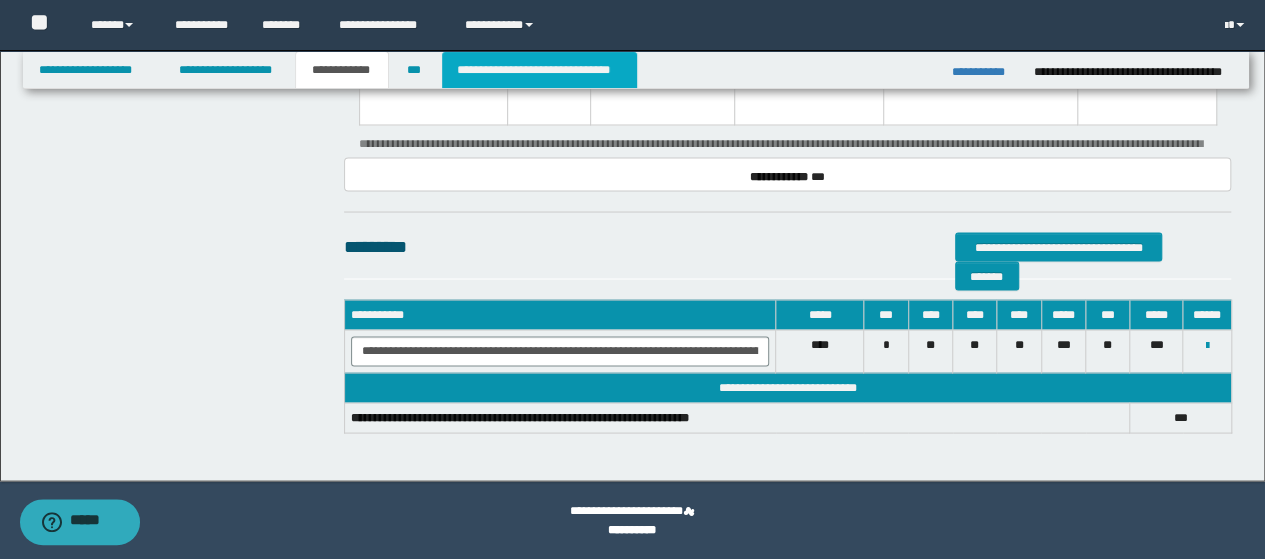 click on "**********" at bounding box center (539, 70) 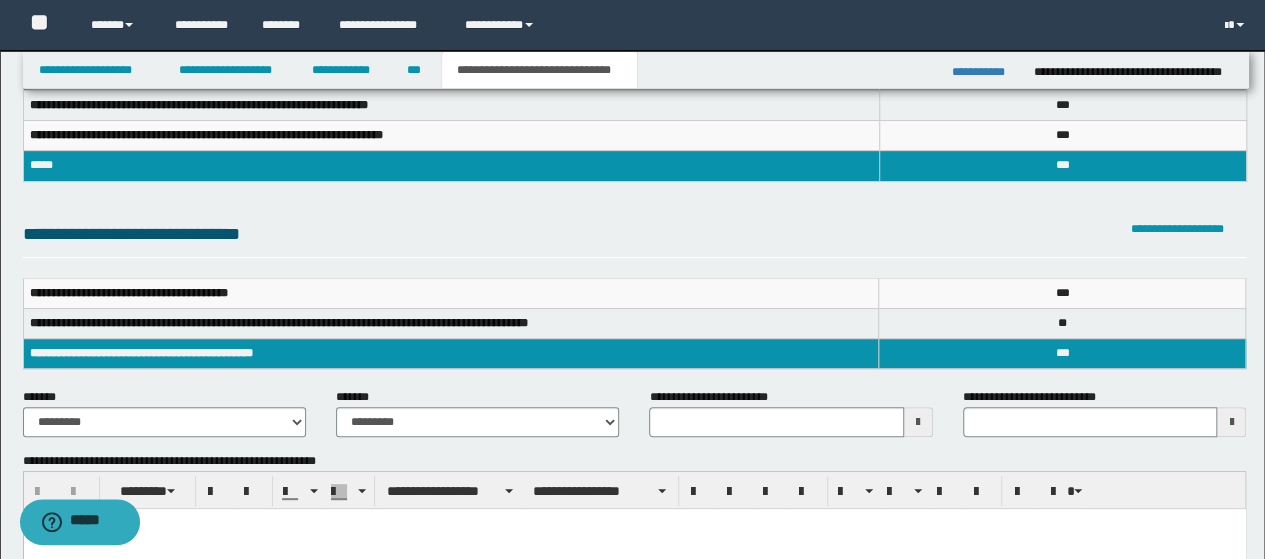 scroll, scrollTop: 125, scrollLeft: 0, axis: vertical 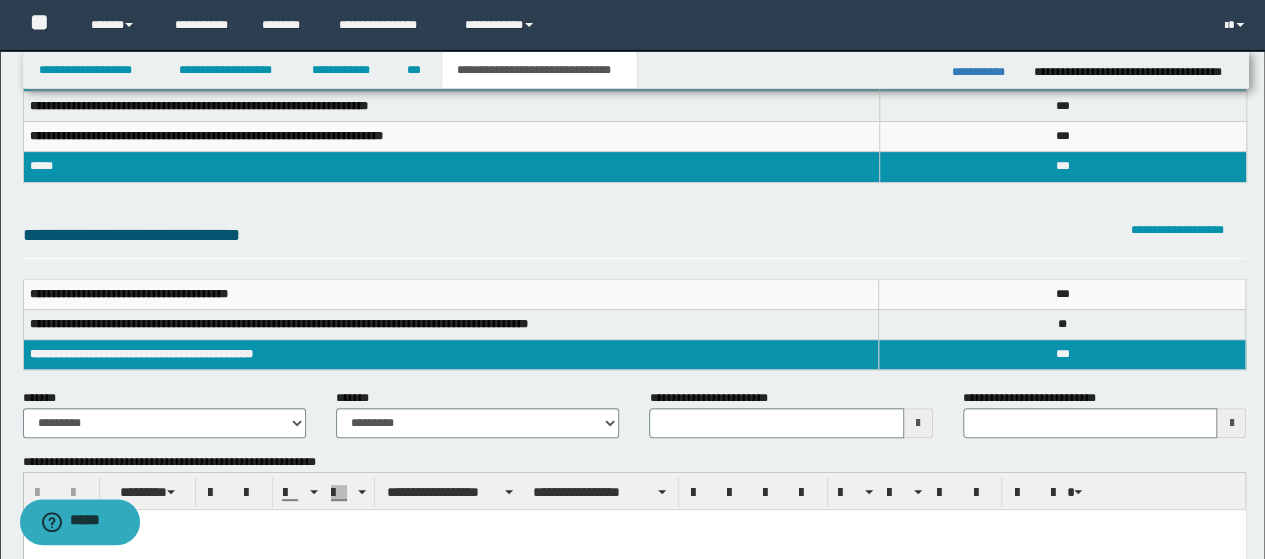 click on "*****" at bounding box center (451, 167) 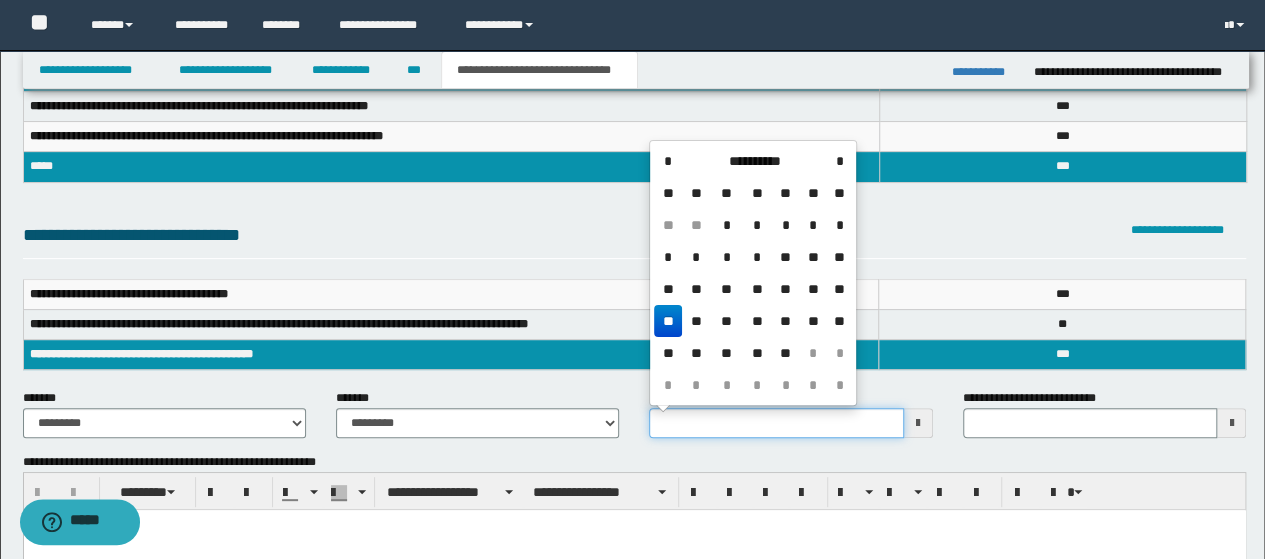 click on "**********" at bounding box center (776, 423) 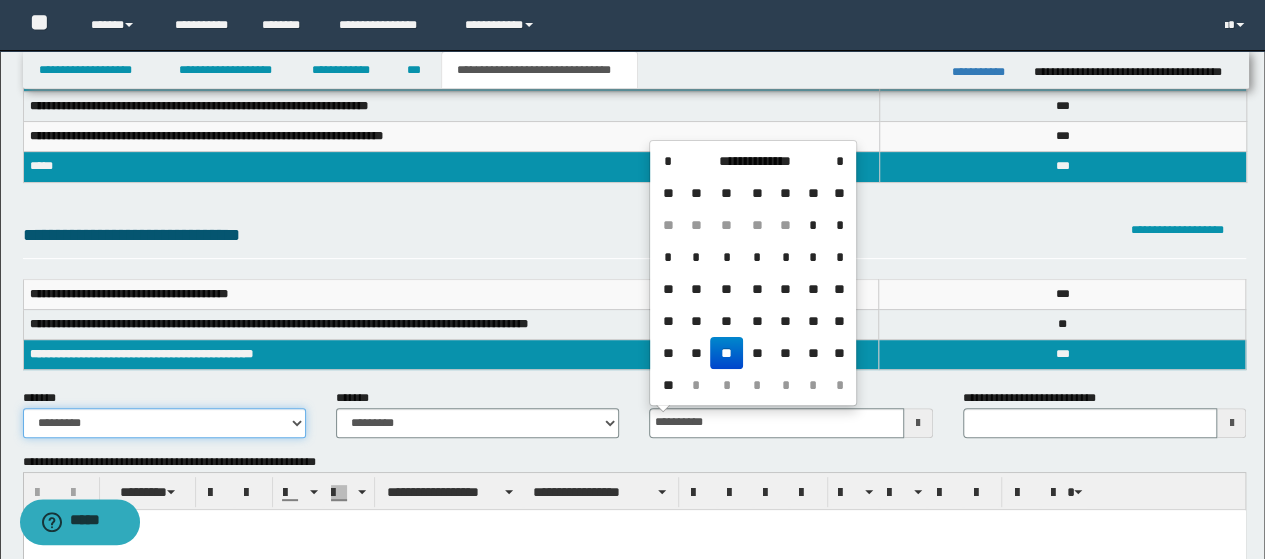type on "**********" 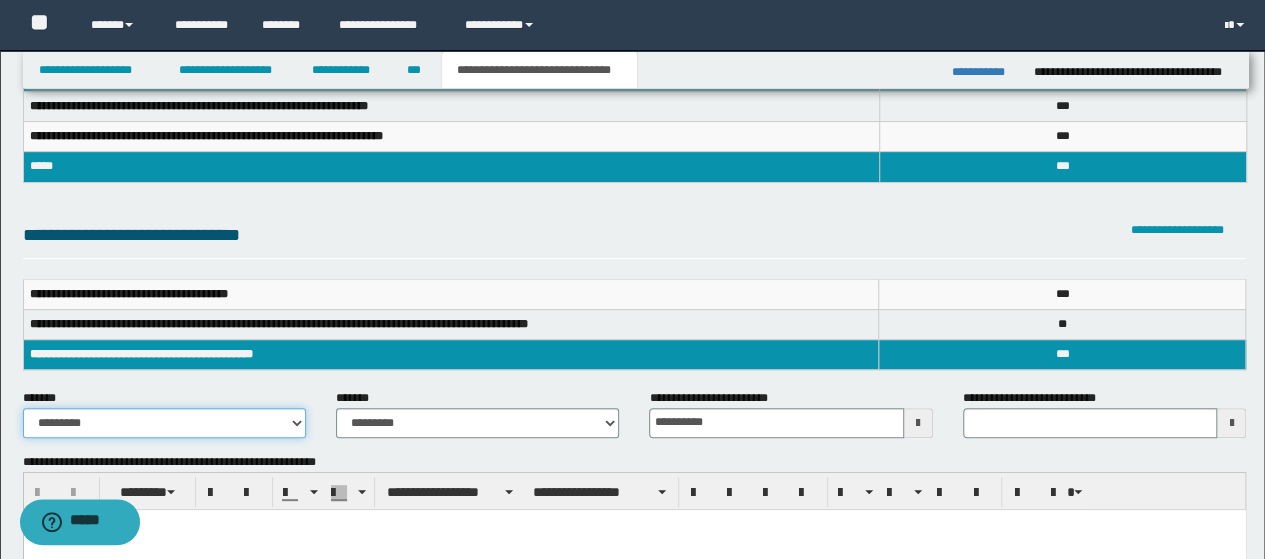 select on "*" 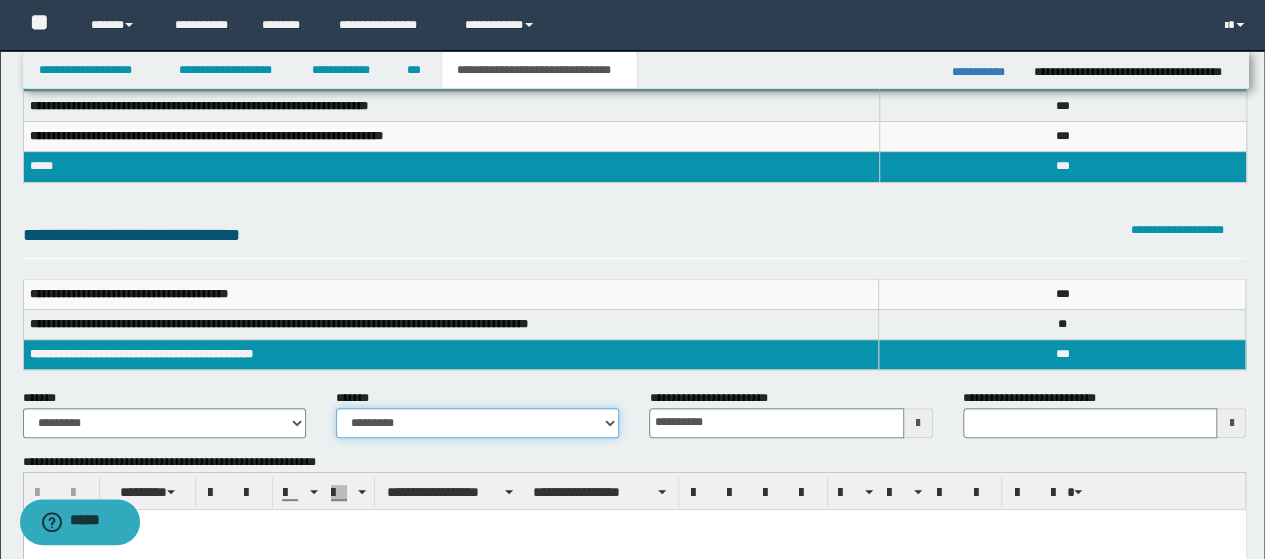 click on "**********" at bounding box center [477, 423] 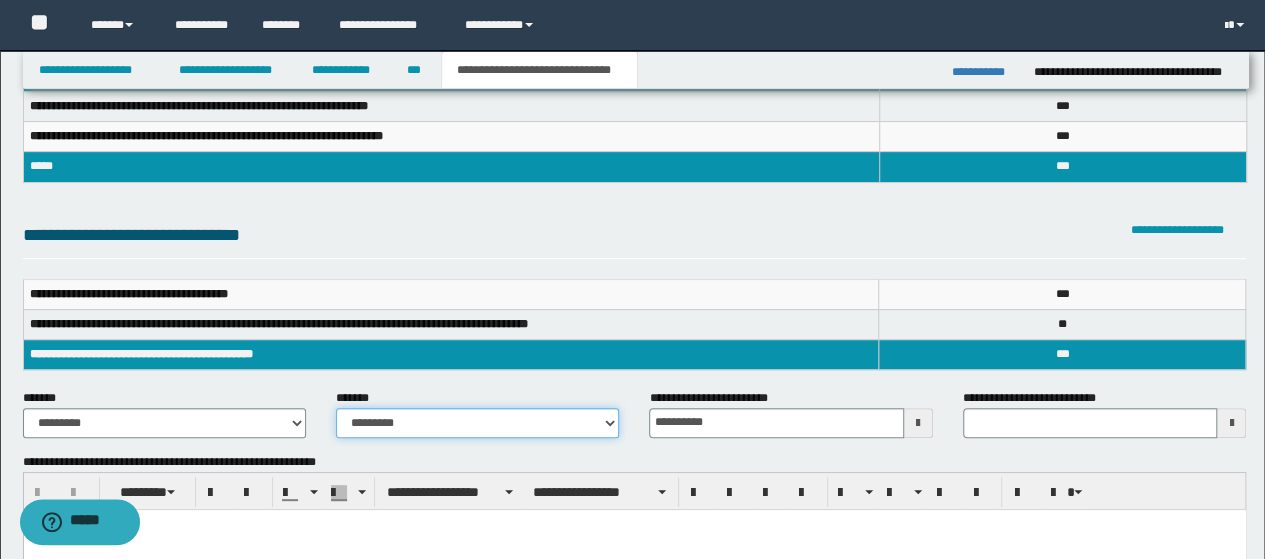 select on "*" 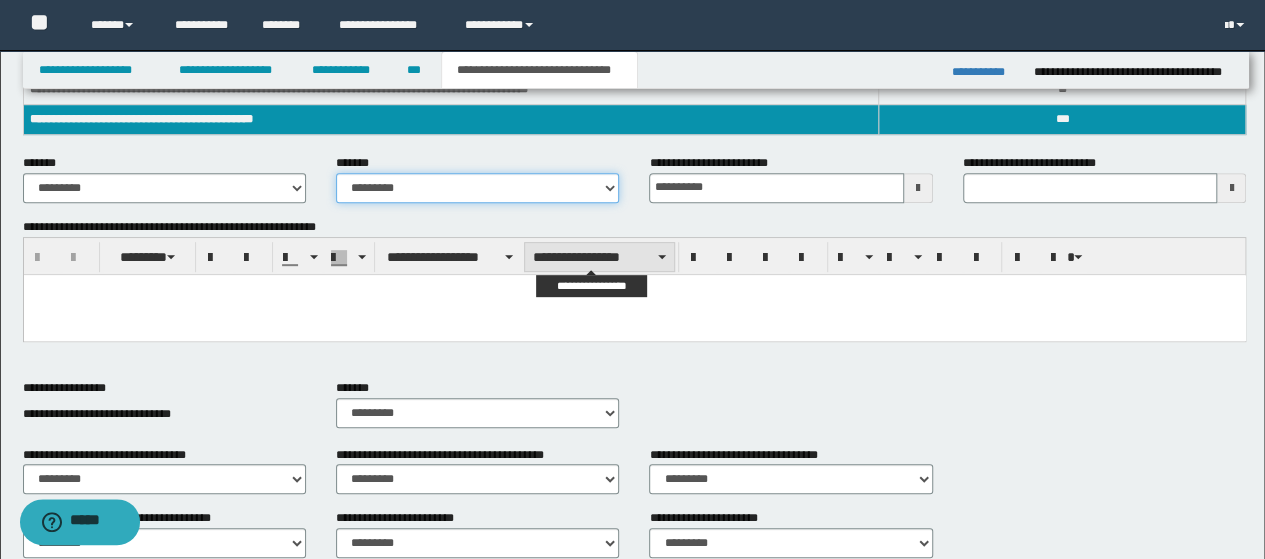scroll, scrollTop: 362, scrollLeft: 0, axis: vertical 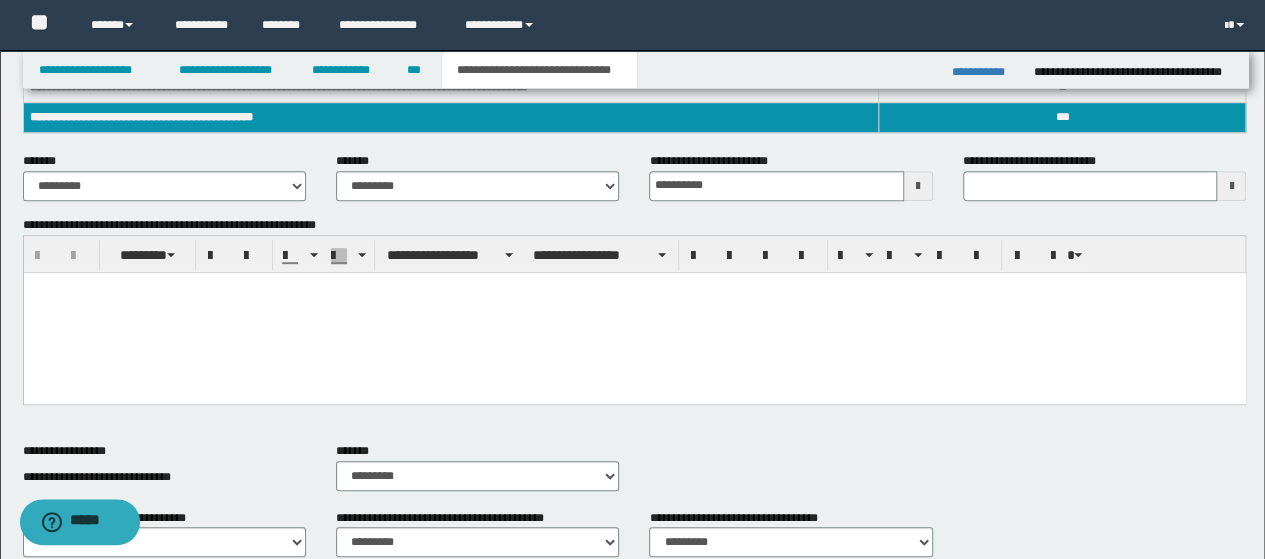click at bounding box center (634, 312) 